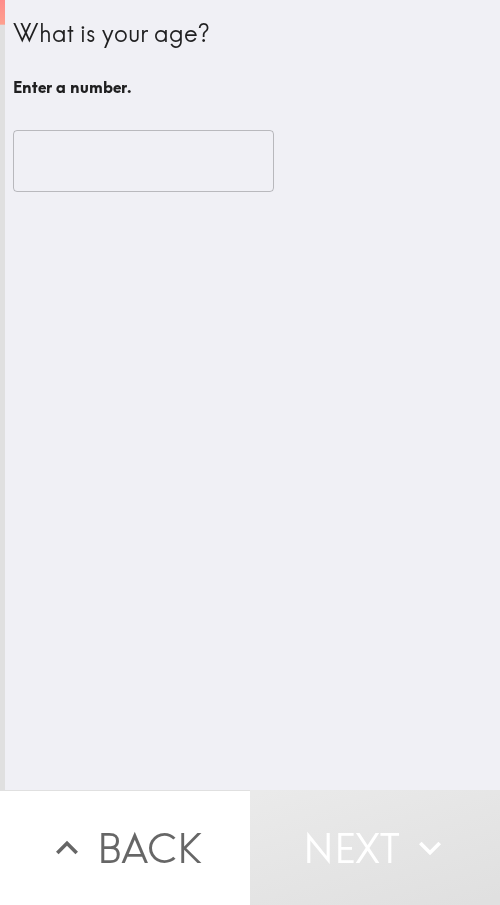 scroll, scrollTop: 0, scrollLeft: 0, axis: both 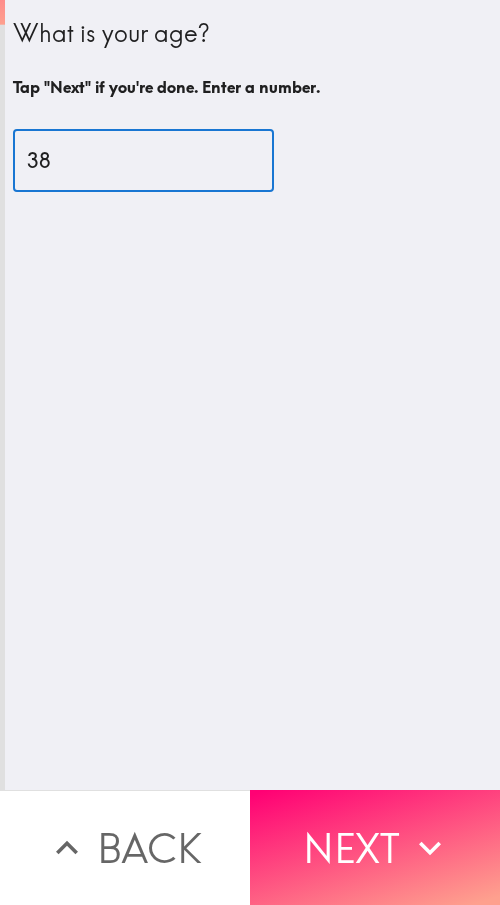 type on "38" 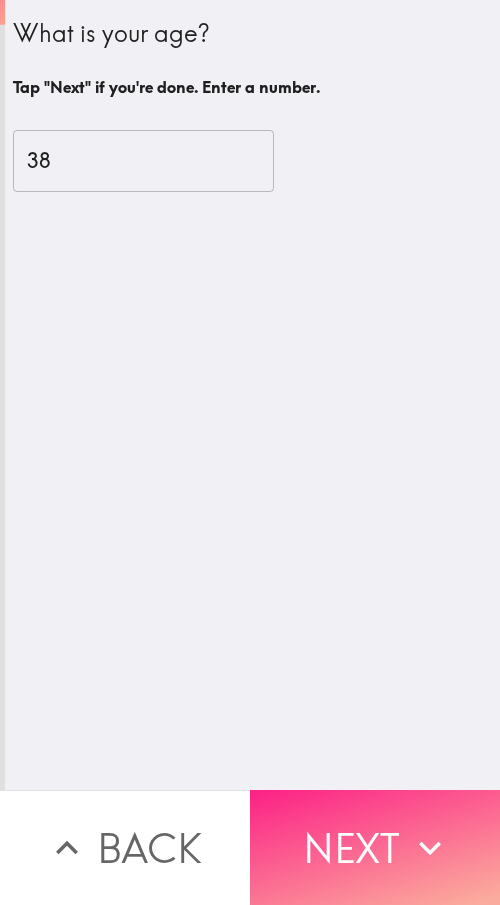 click on "Next" at bounding box center (375, 847) 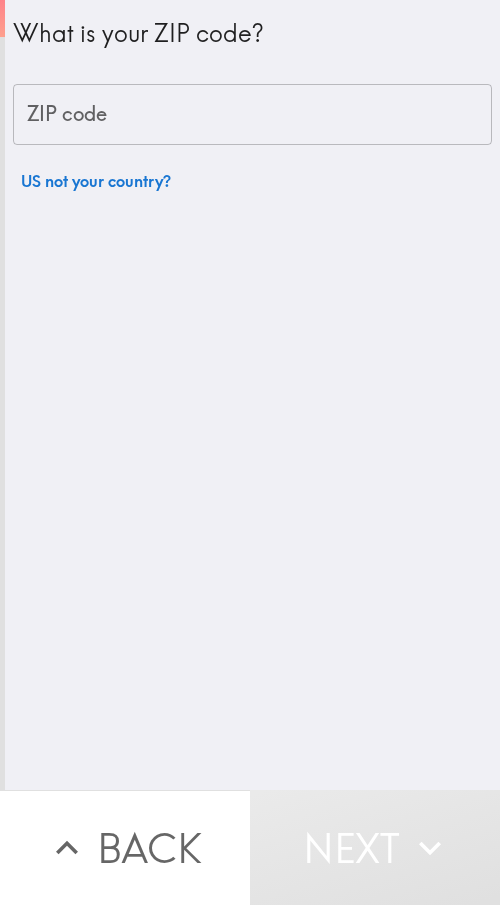 click on "ZIP code" at bounding box center [252, 115] 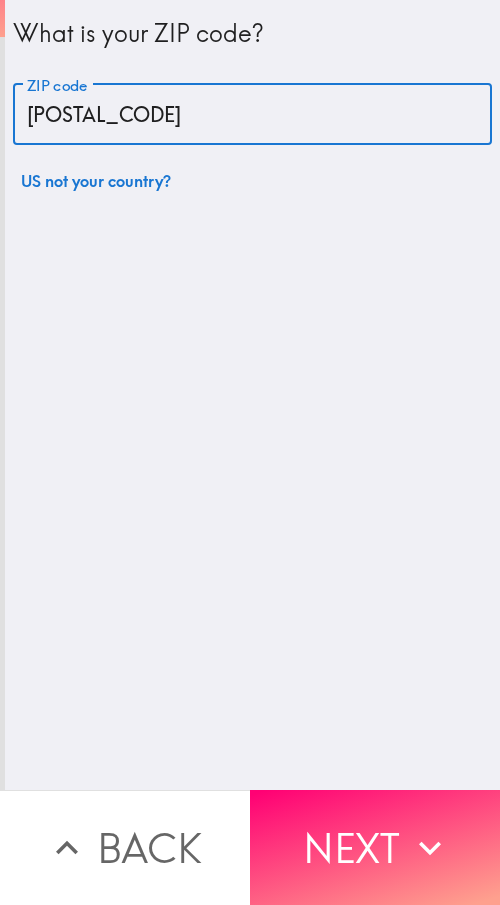 type on "[POSTAL_CODE]" 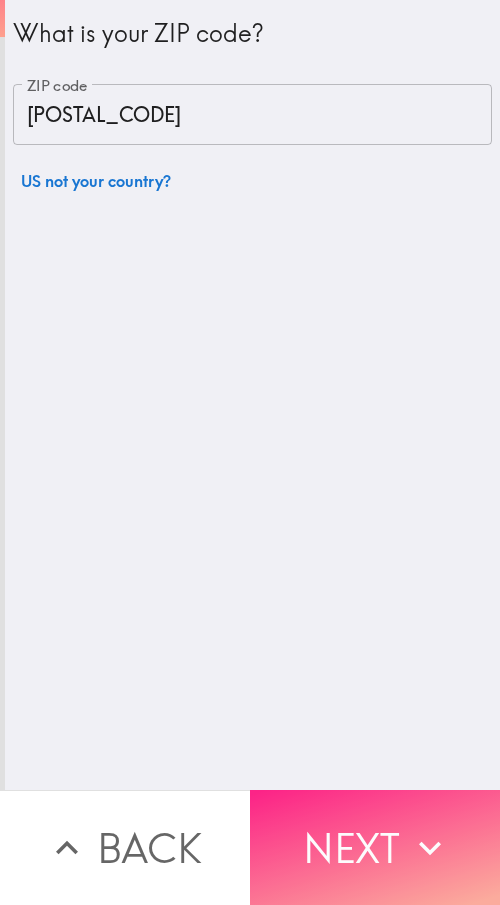 click on "Next" at bounding box center [375, 847] 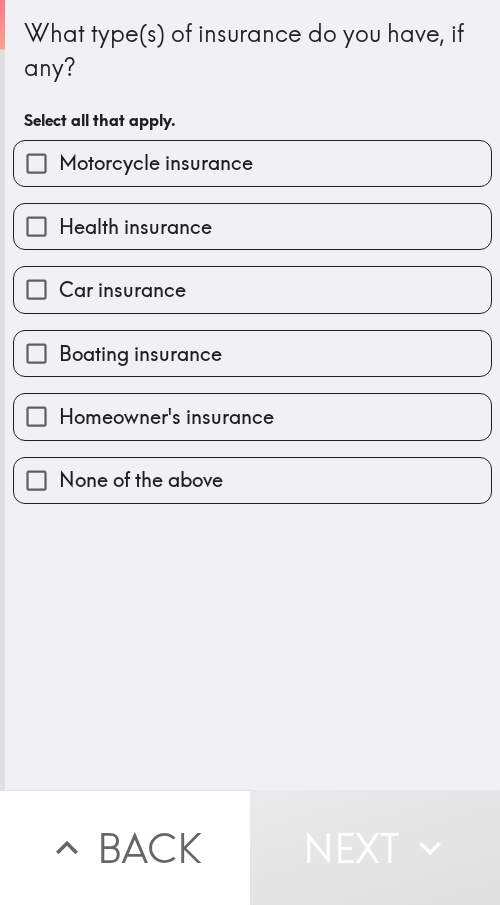 drag, startPoint x: 98, startPoint y: 160, endPoint x: 130, endPoint y: 195, distance: 47.423622 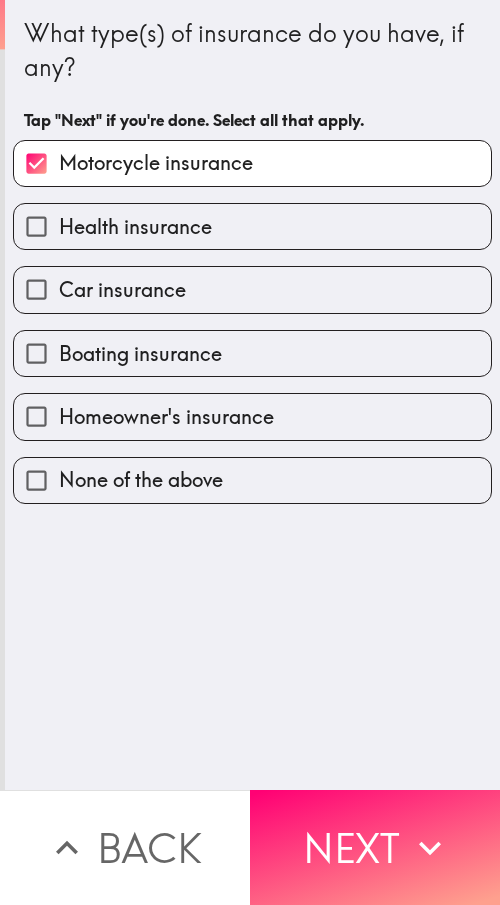 click on "Health insurance" at bounding box center [252, 226] 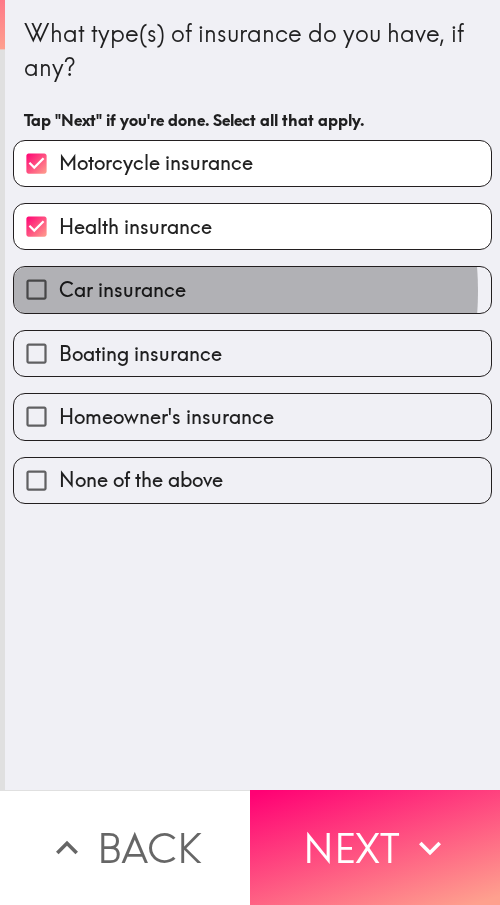 click on "Car insurance" at bounding box center [122, 290] 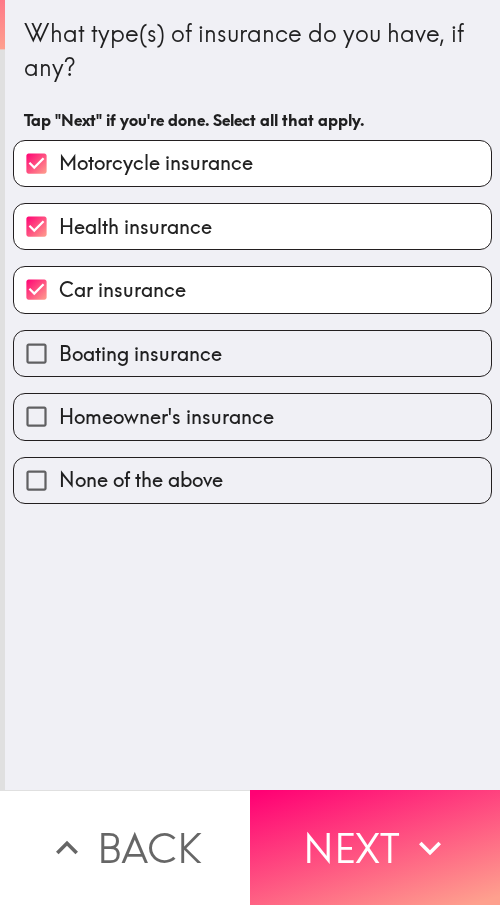 drag, startPoint x: 161, startPoint y: 354, endPoint x: 161, endPoint y: 388, distance: 34 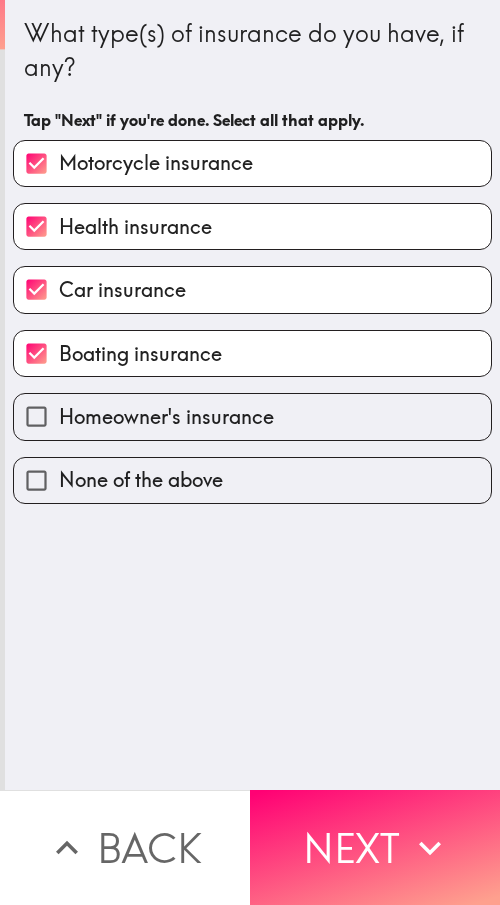 click on "Homeowner's insurance" at bounding box center (166, 417) 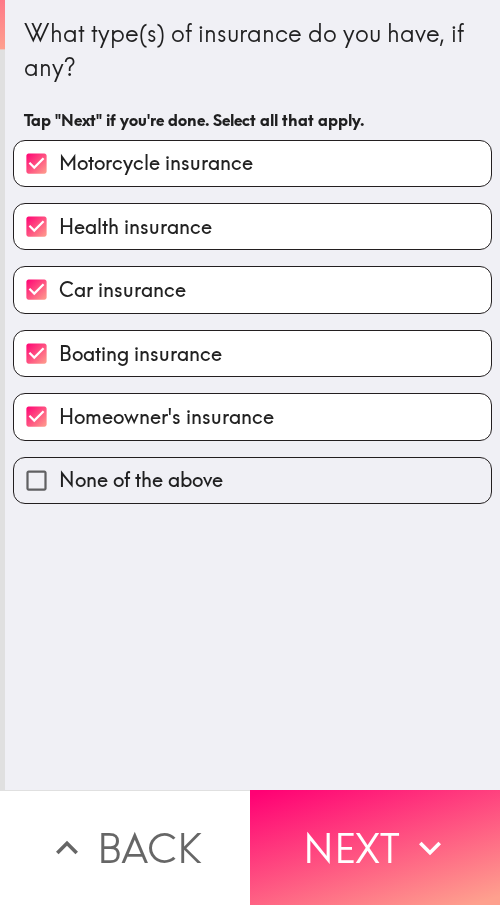 drag, startPoint x: 383, startPoint y: 808, endPoint x: 496, endPoint y: 828, distance: 114.75626 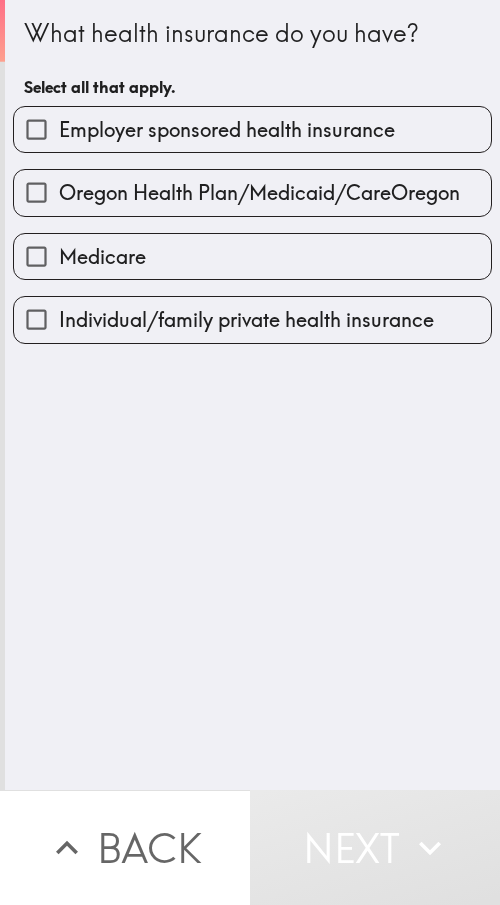 click on "Oregon Health Plan/Medicaid/CareOregon" at bounding box center [259, 193] 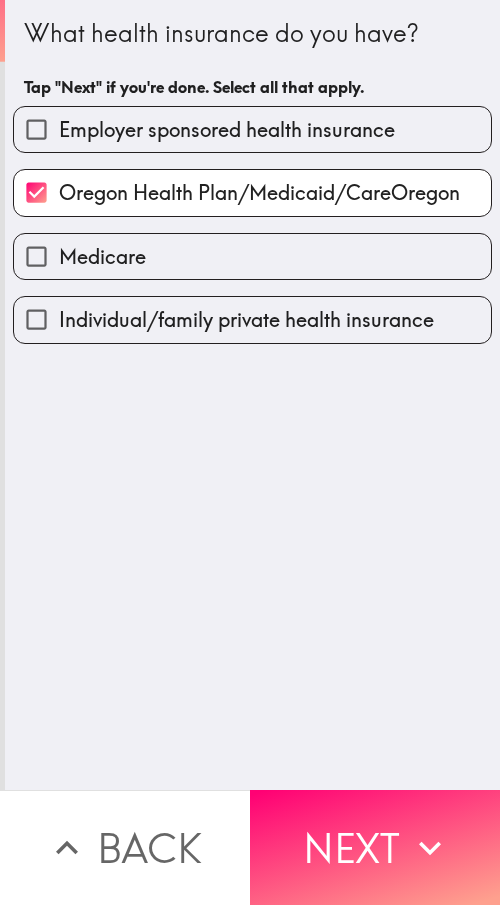 click on "Employer sponsored health insurance" at bounding box center [36, 129] 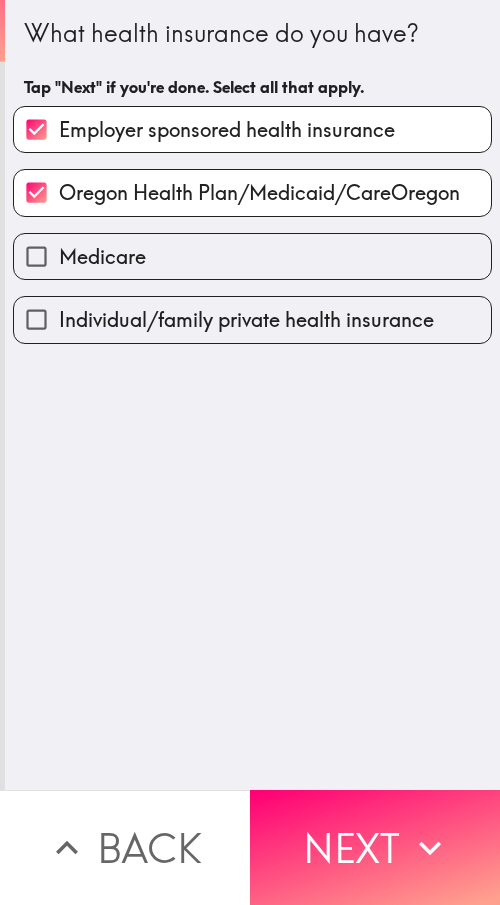 click on "Medicare" at bounding box center (36, 256) 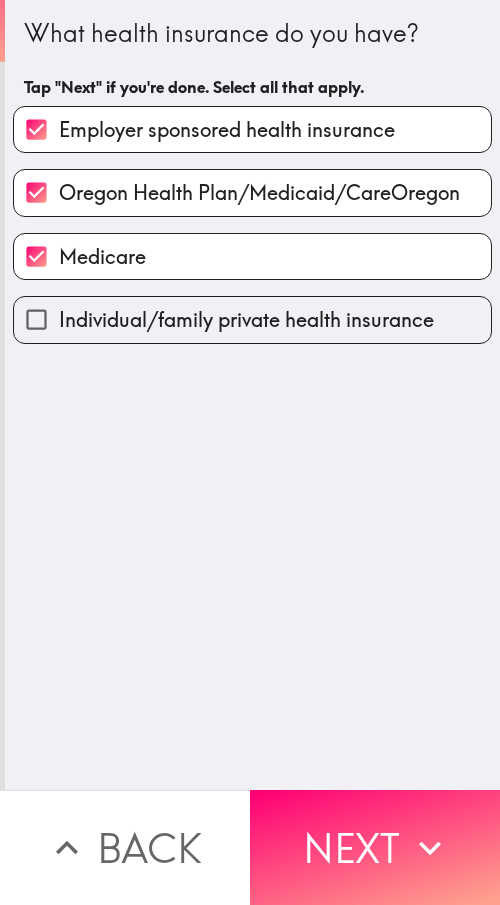 click on "Individual/family private health insurance" at bounding box center [246, 320] 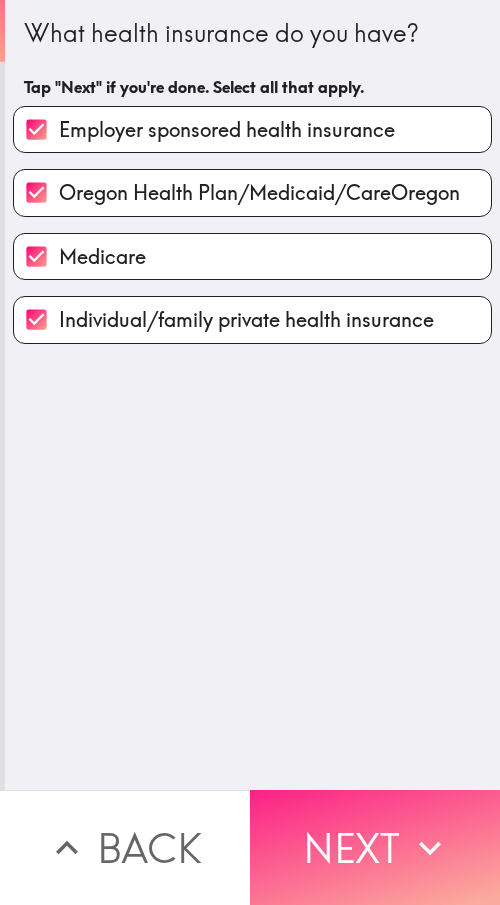 click on "Next" at bounding box center (375, 847) 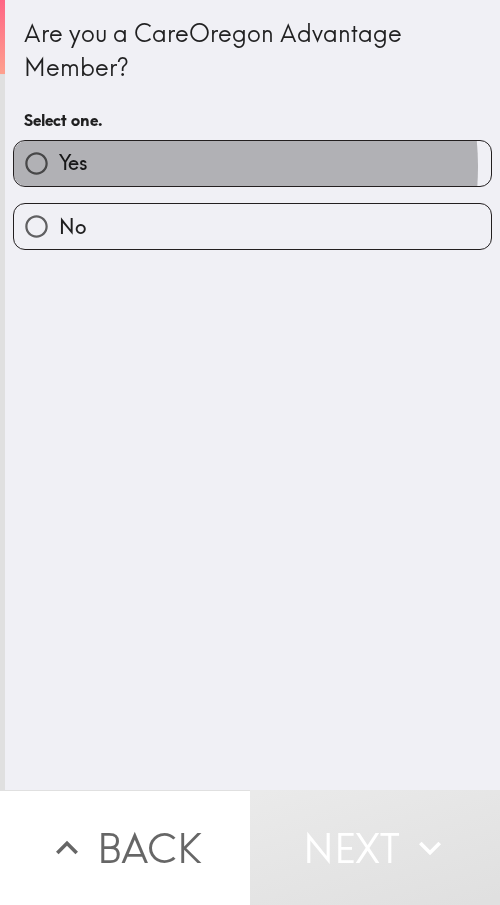 click on "Yes" at bounding box center (252, 163) 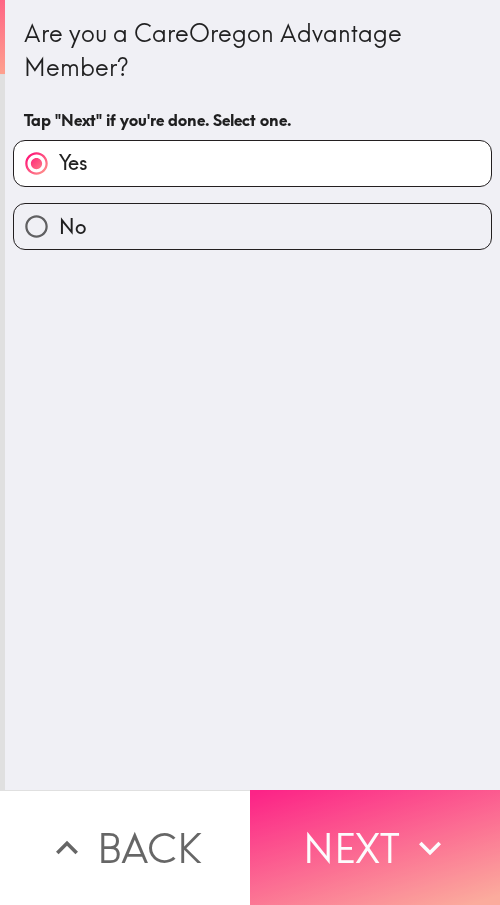 click on "Next" at bounding box center [375, 847] 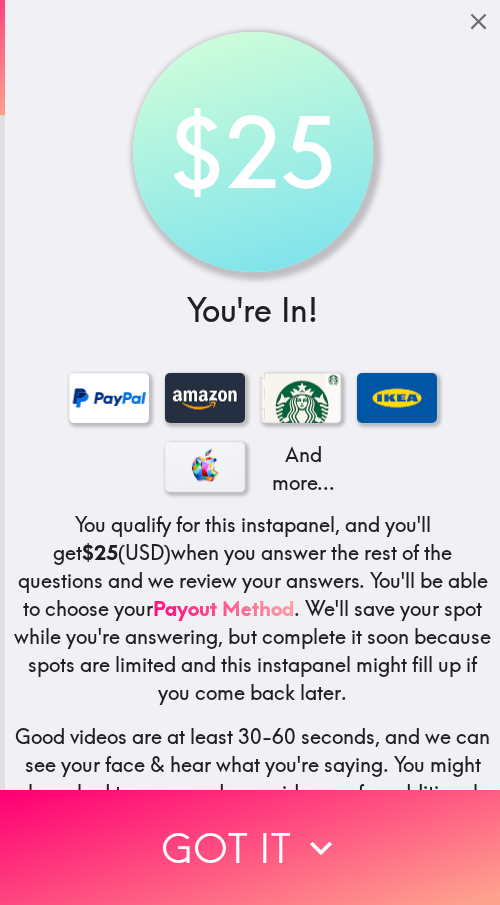 scroll, scrollTop: 176, scrollLeft: 0, axis: vertical 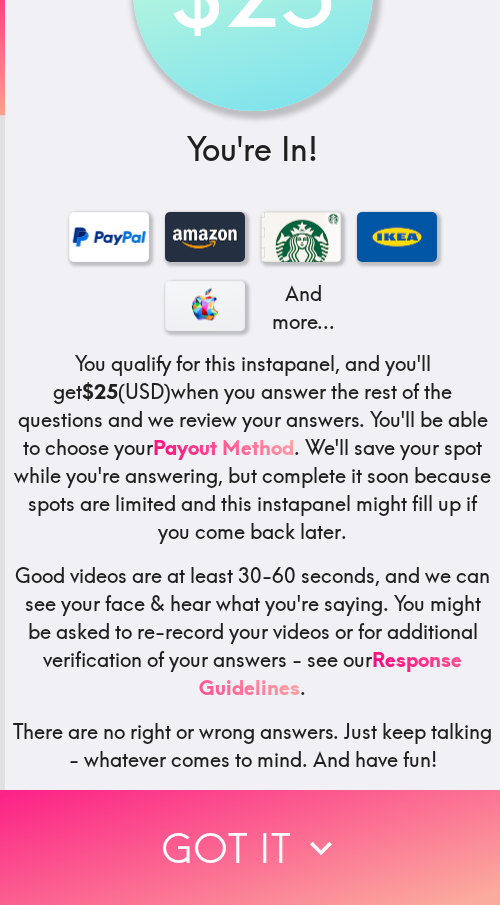 click 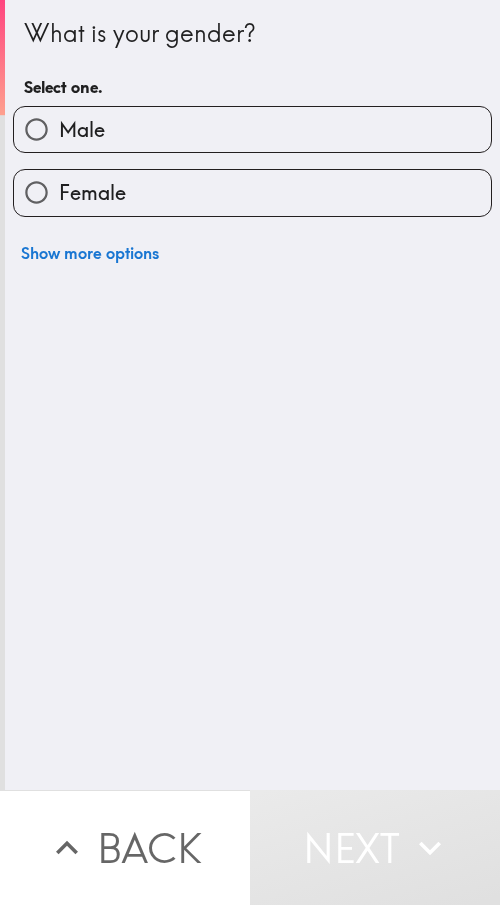 click on "Female" at bounding box center (252, 192) 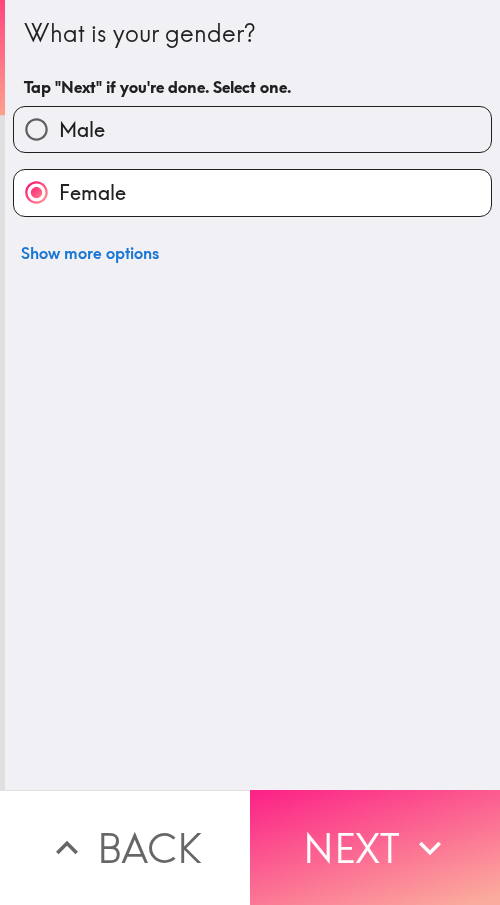 drag, startPoint x: 415, startPoint y: 851, endPoint x: 478, endPoint y: 850, distance: 63.007935 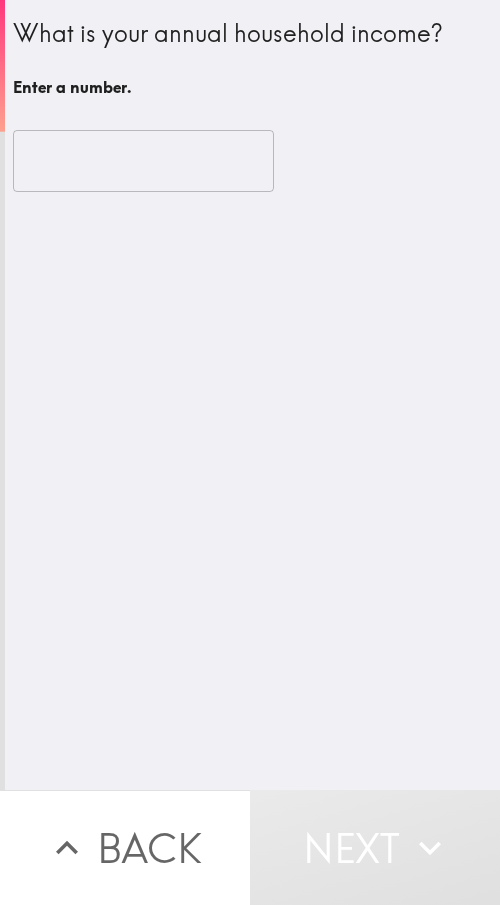 click at bounding box center [143, 161] 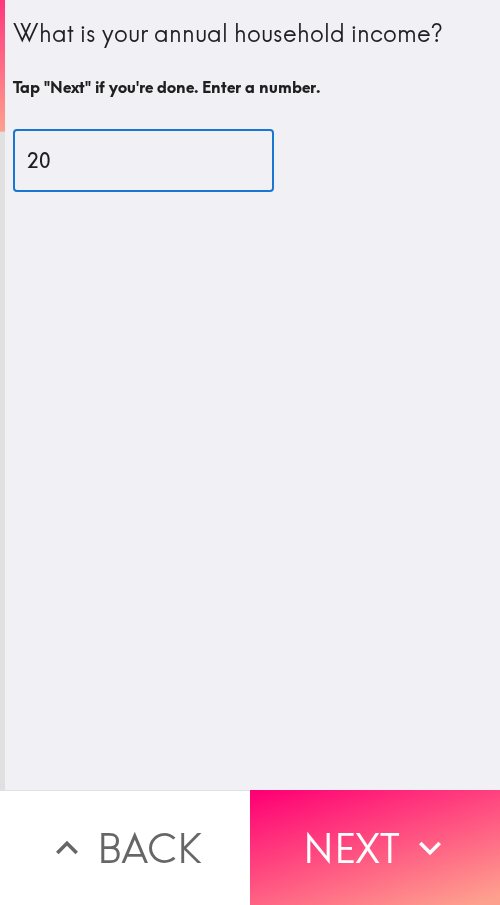 type on "20" 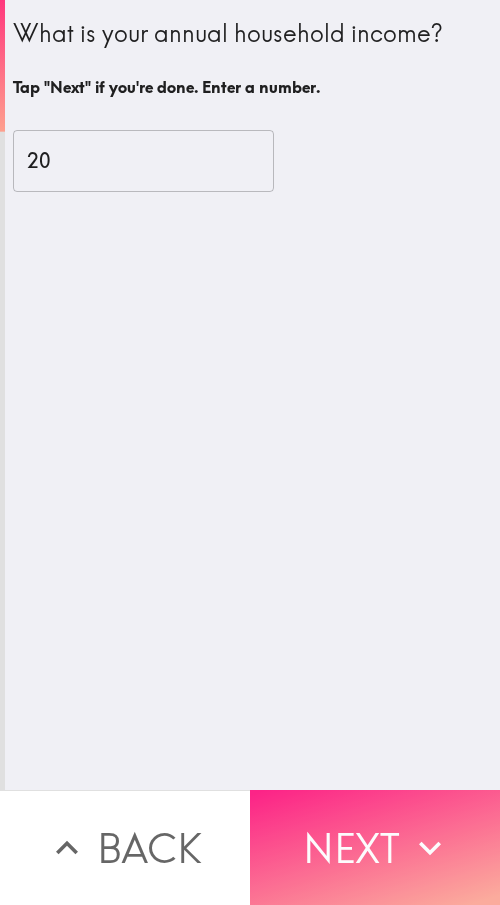 click on "Next" at bounding box center [375, 847] 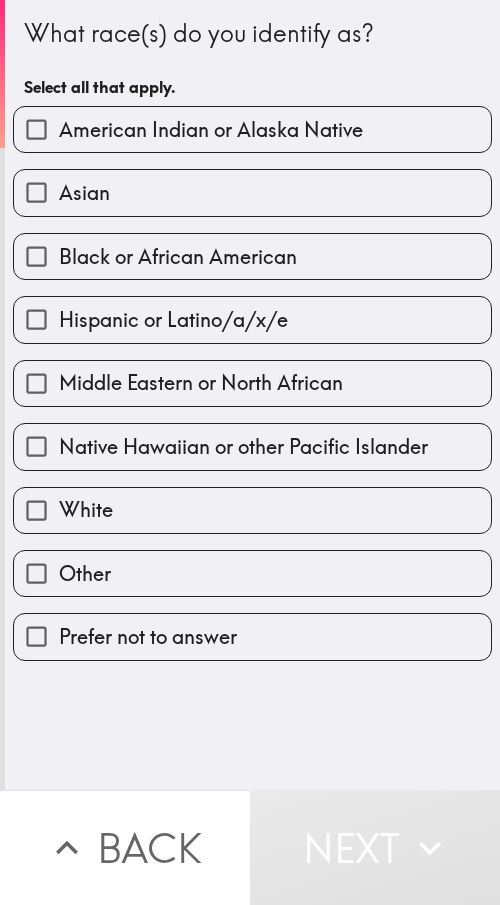 drag, startPoint x: 186, startPoint y: 254, endPoint x: 197, endPoint y: 303, distance: 50.219517 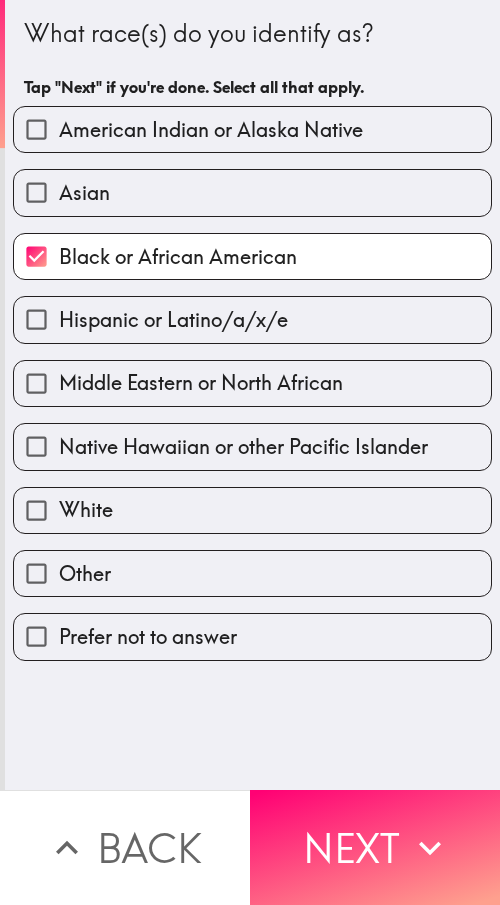 click on "Middle Eastern or North African" at bounding box center (244, 375) 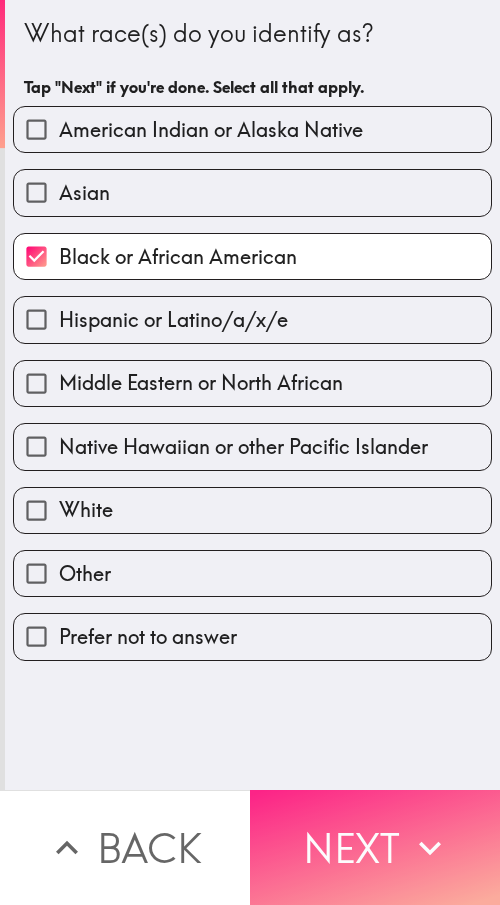 click on "Next" at bounding box center [375, 847] 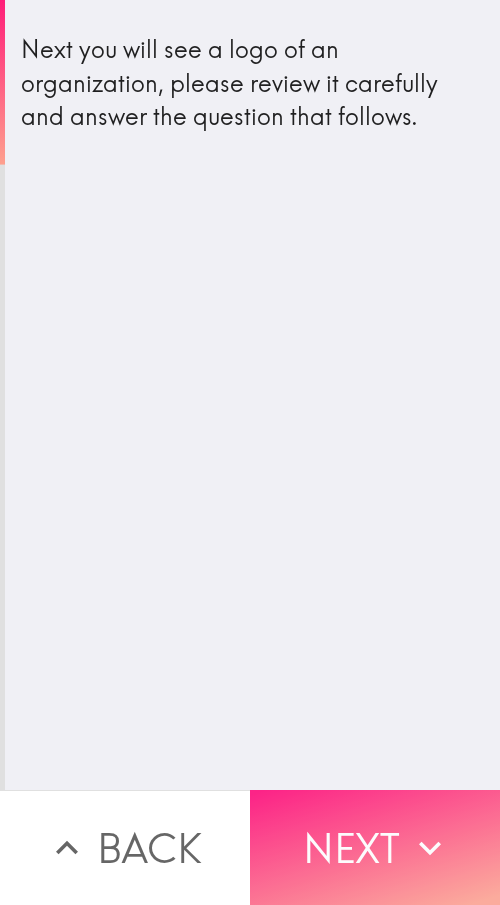 click on "Next" at bounding box center (375, 847) 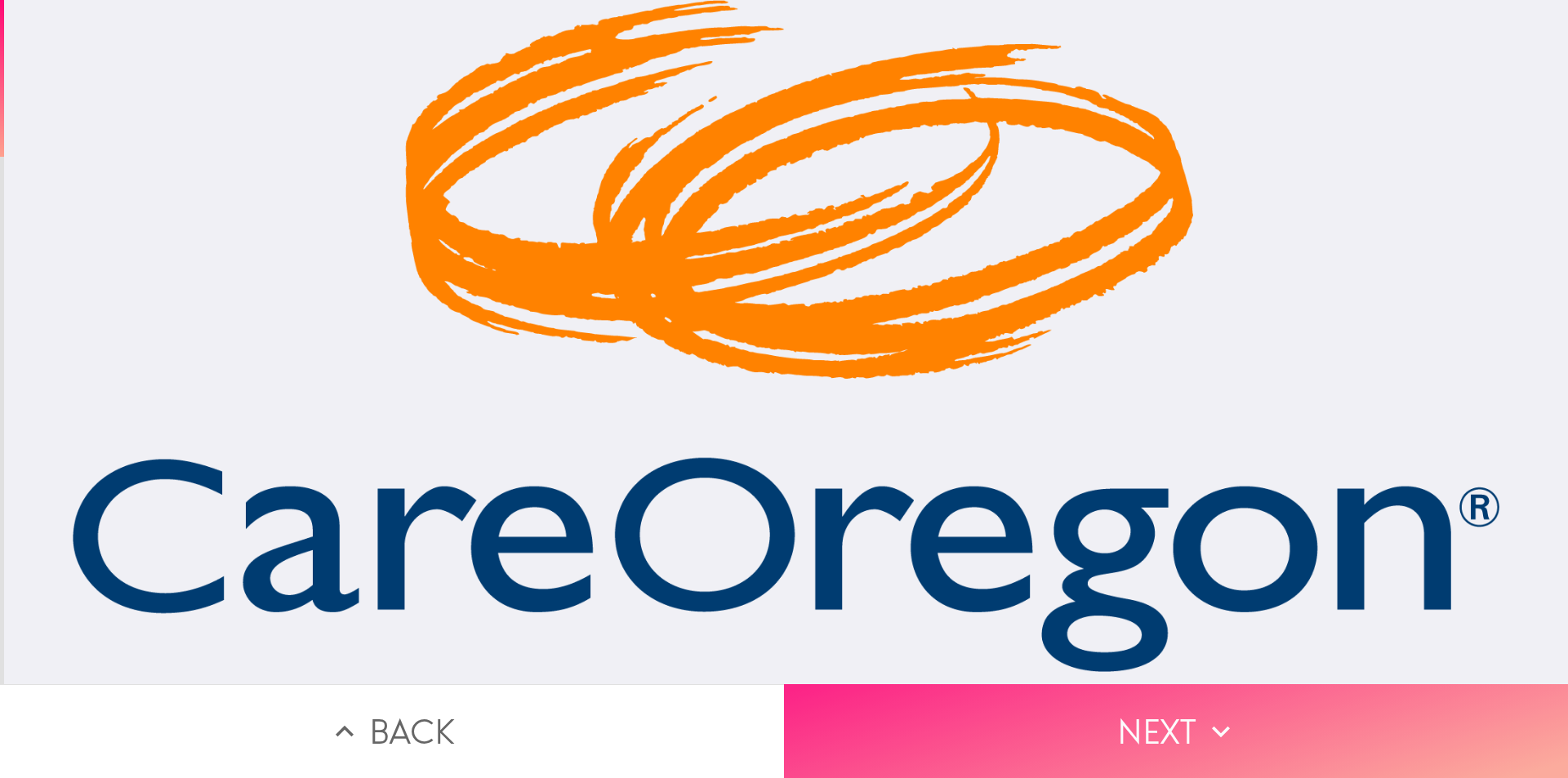 click on "Next" at bounding box center [1176, 731] 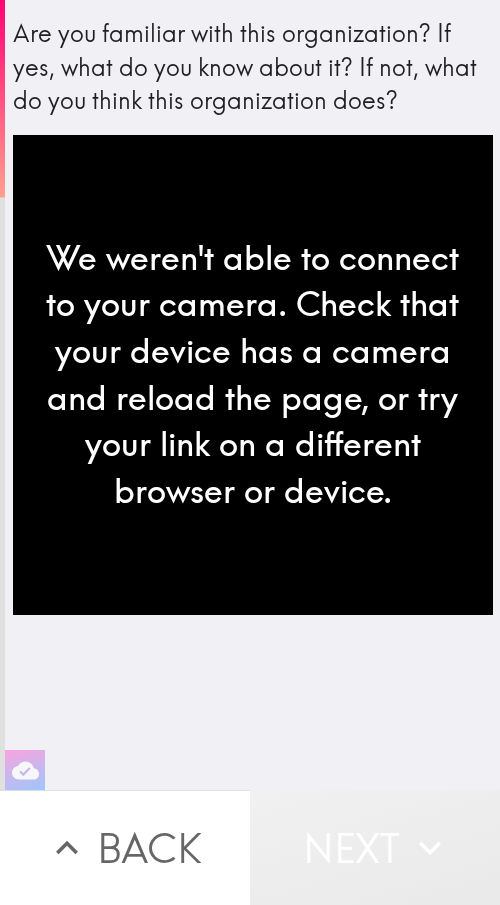 click on "Next" at bounding box center (375, 847) 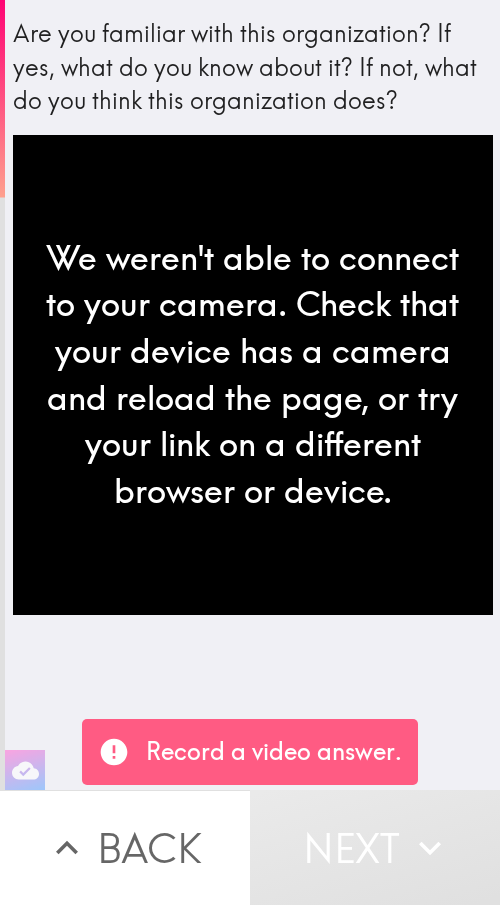 type 